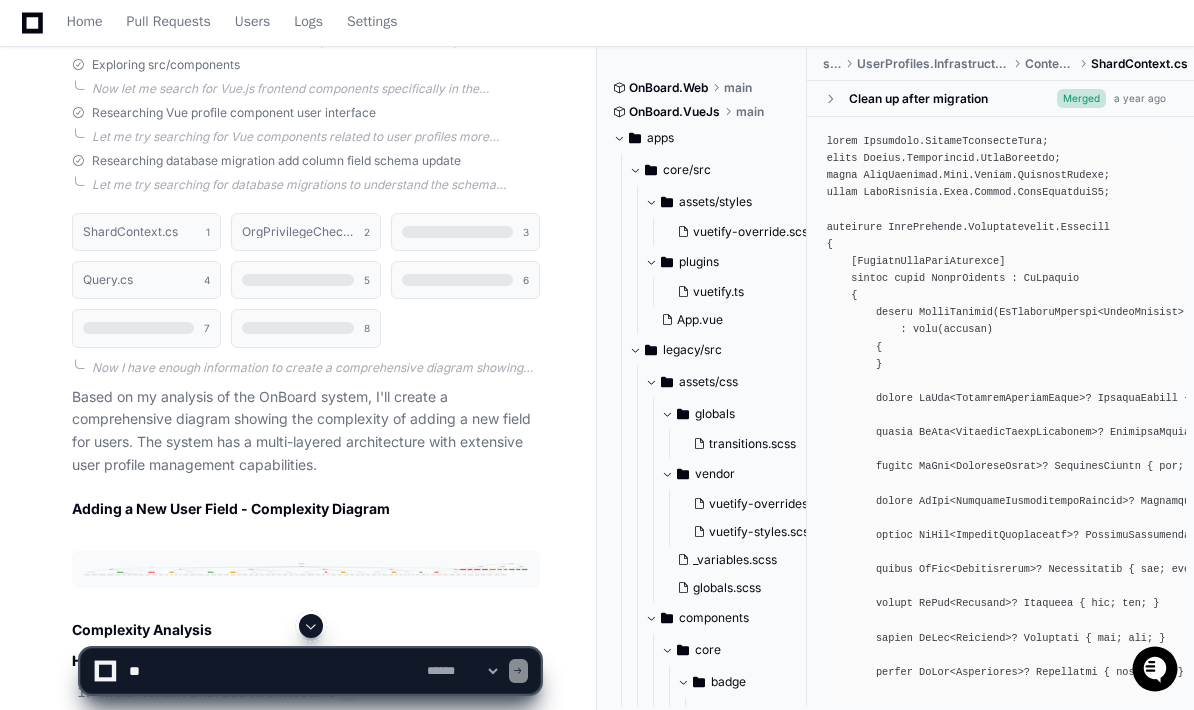 scroll, scrollTop: 773, scrollLeft: 0, axis: vertical 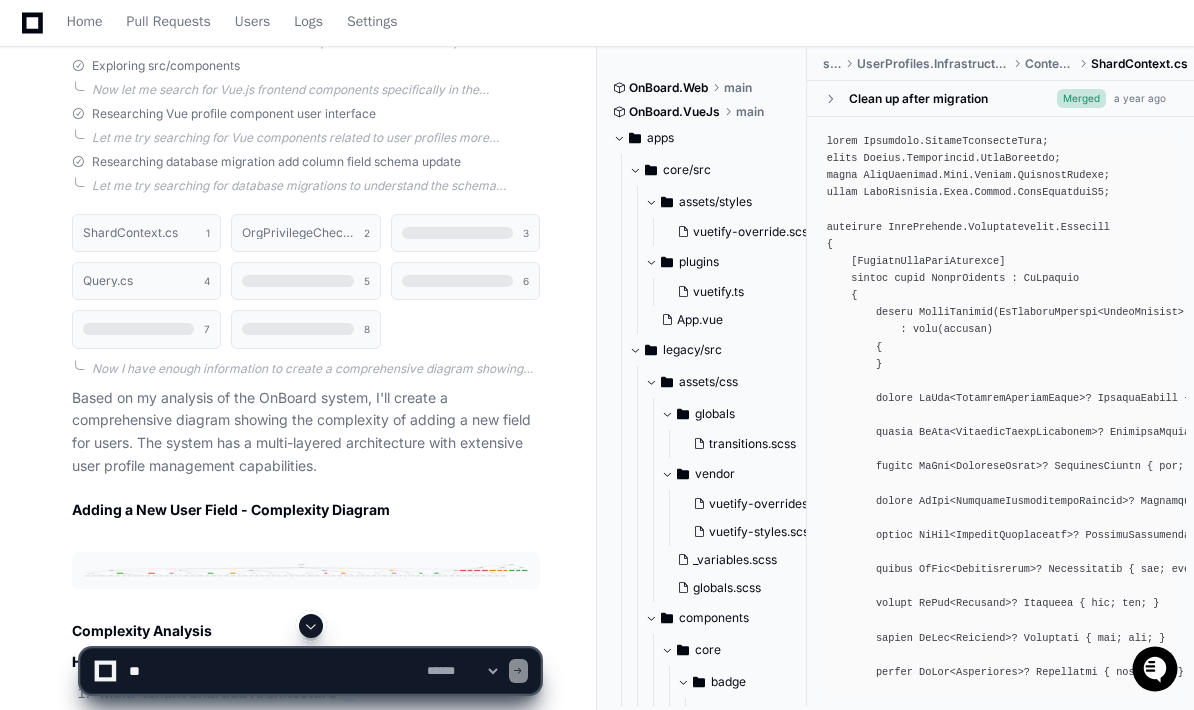 click on "3" 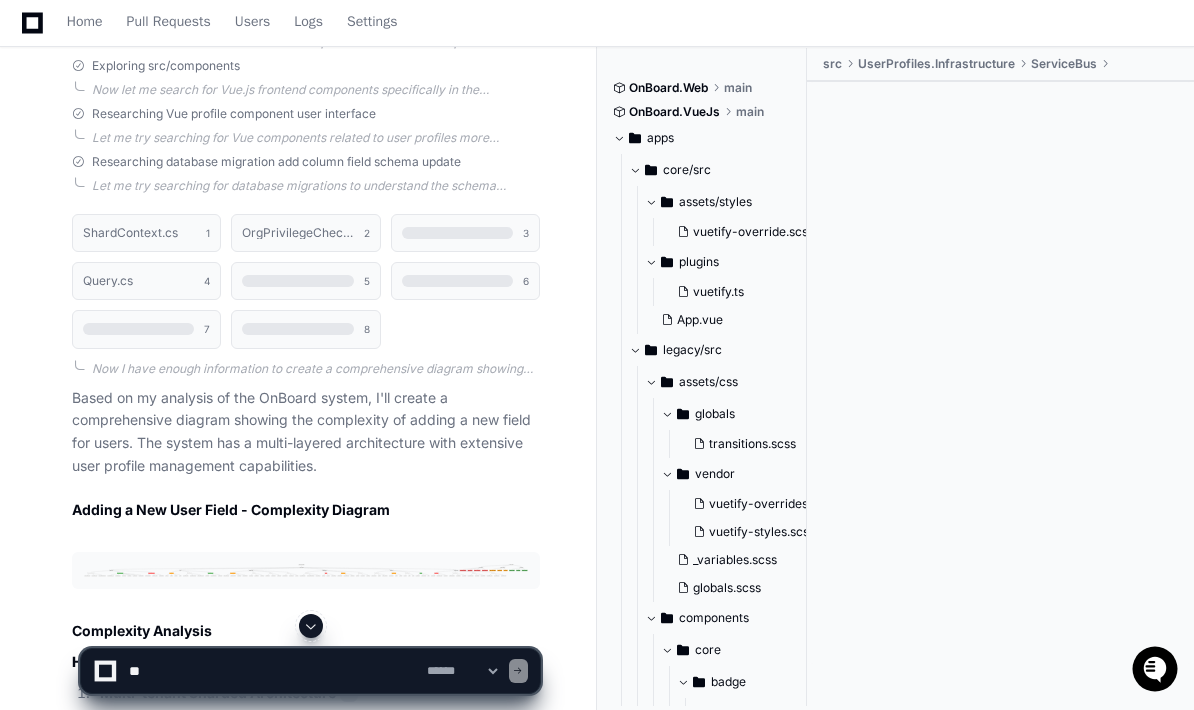 click 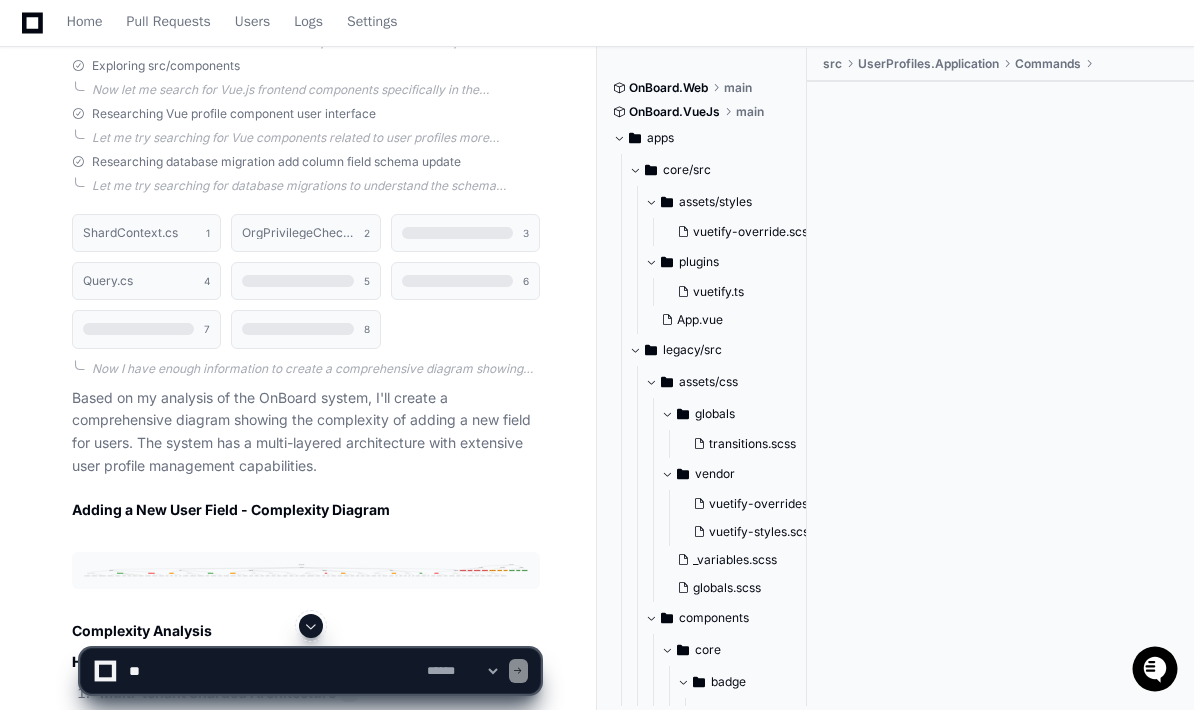 click on "8" 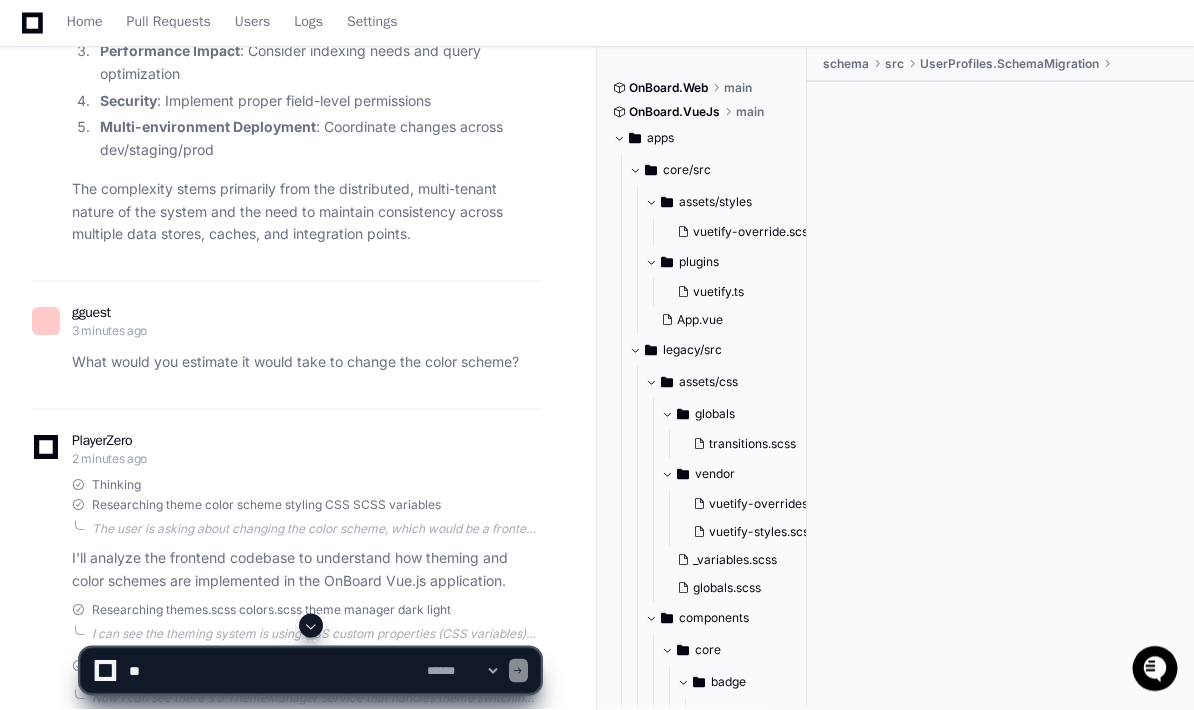 scroll, scrollTop: 0, scrollLeft: 0, axis: both 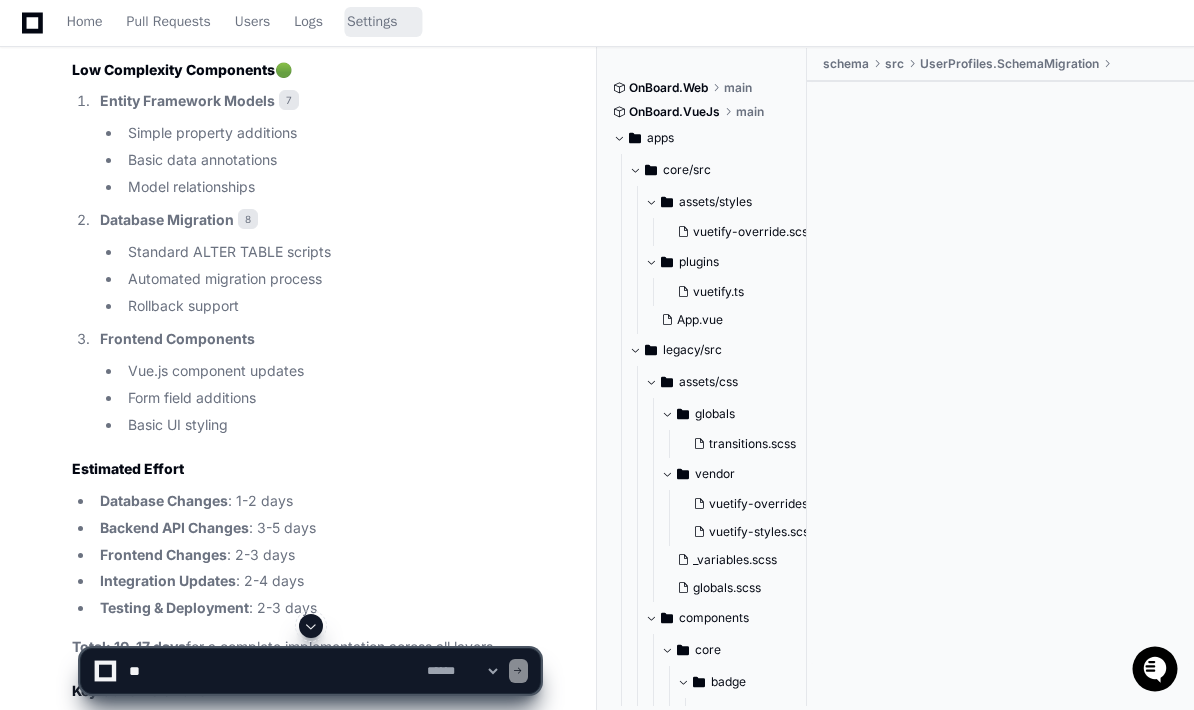 click on "Settings" at bounding box center (372, 22) 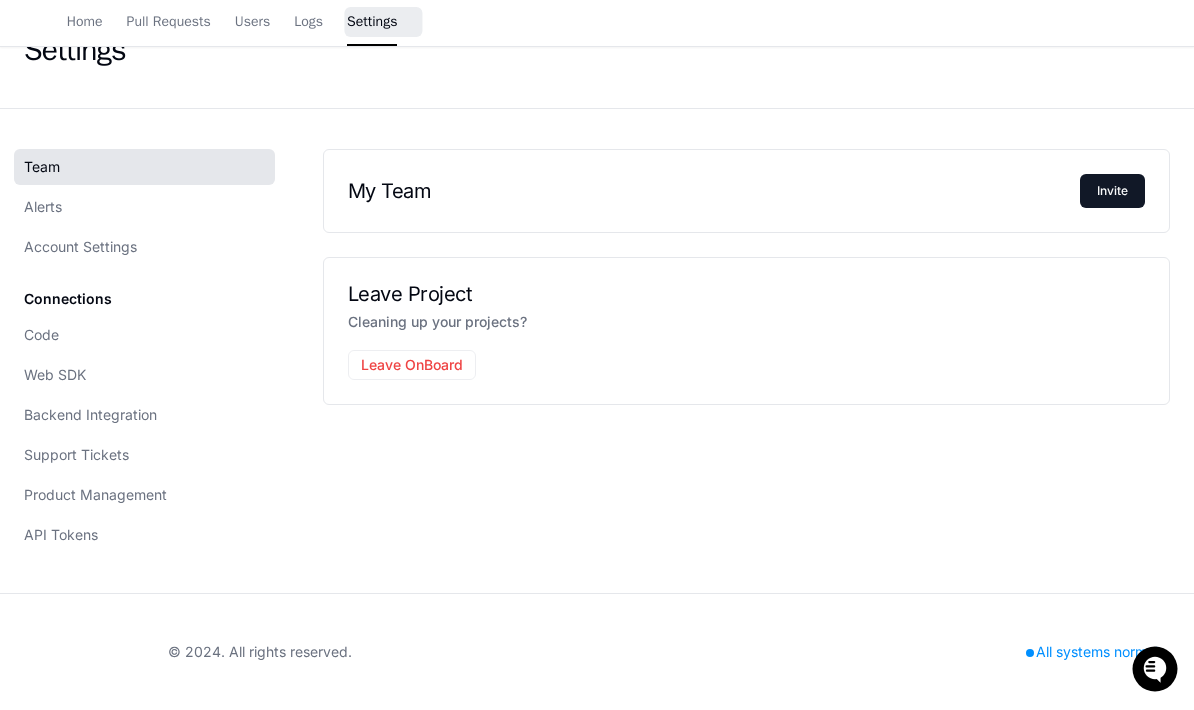 scroll, scrollTop: 111, scrollLeft: 0, axis: vertical 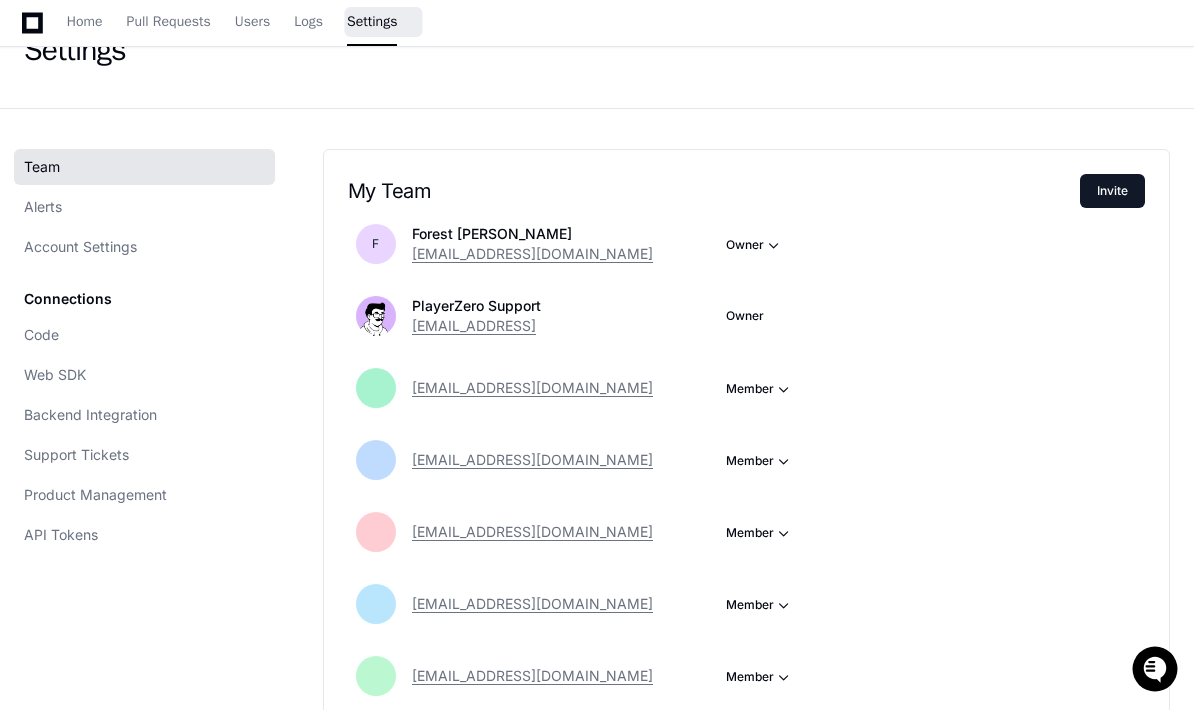 click on "Code" 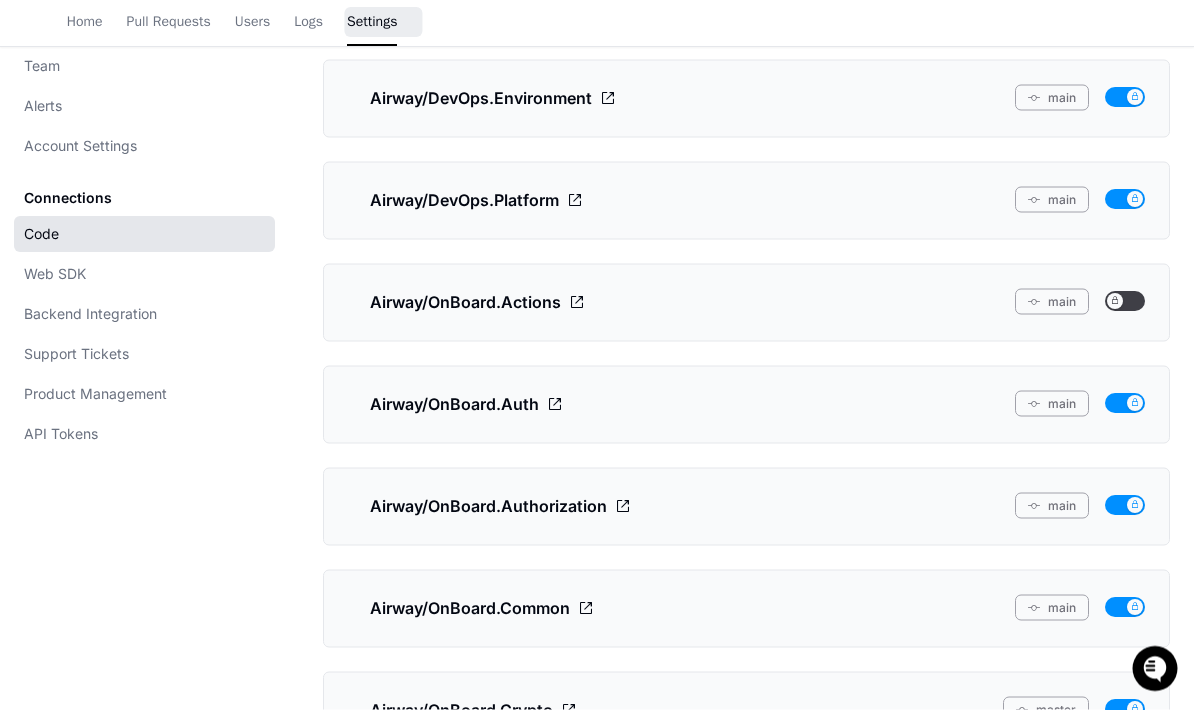 scroll, scrollTop: 245, scrollLeft: 0, axis: vertical 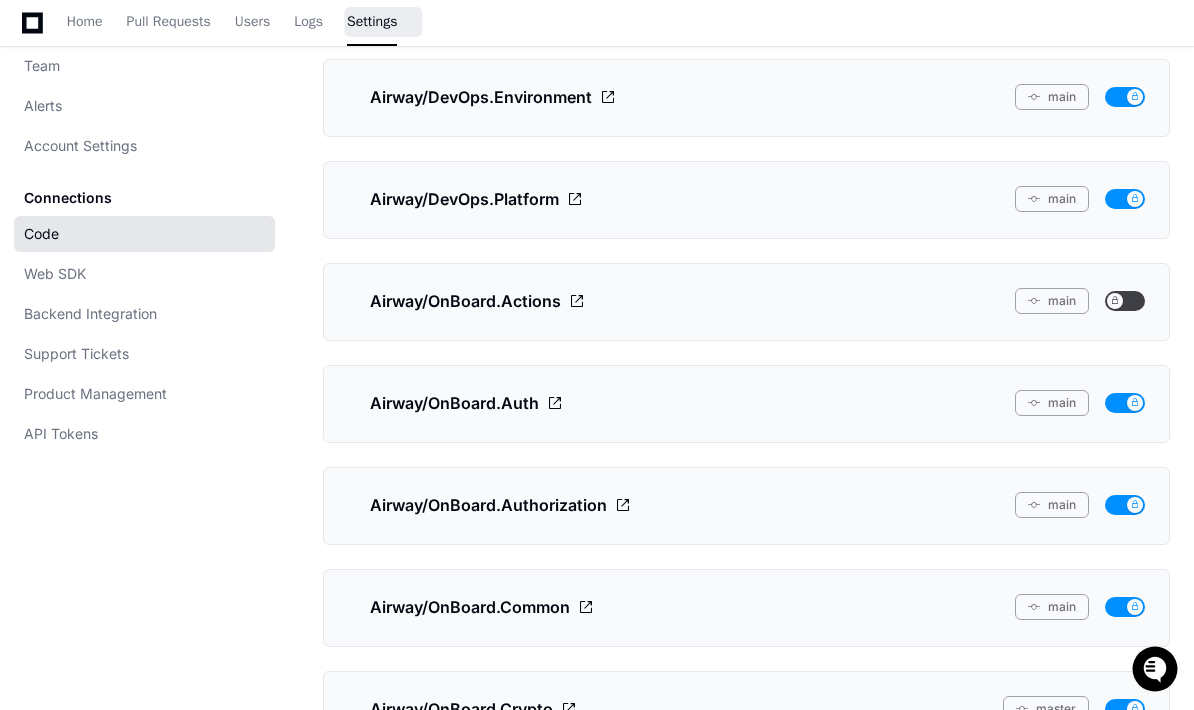 click on "Airway/OnBoard.Actions" 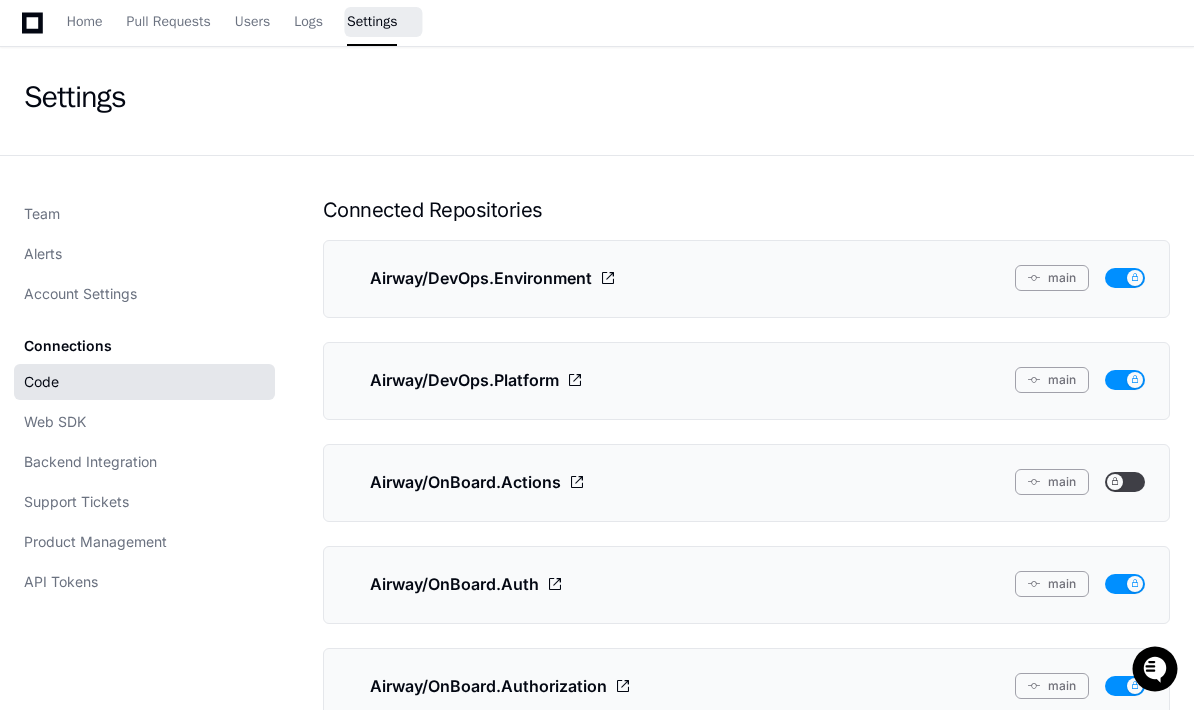 scroll, scrollTop: 0, scrollLeft: 0, axis: both 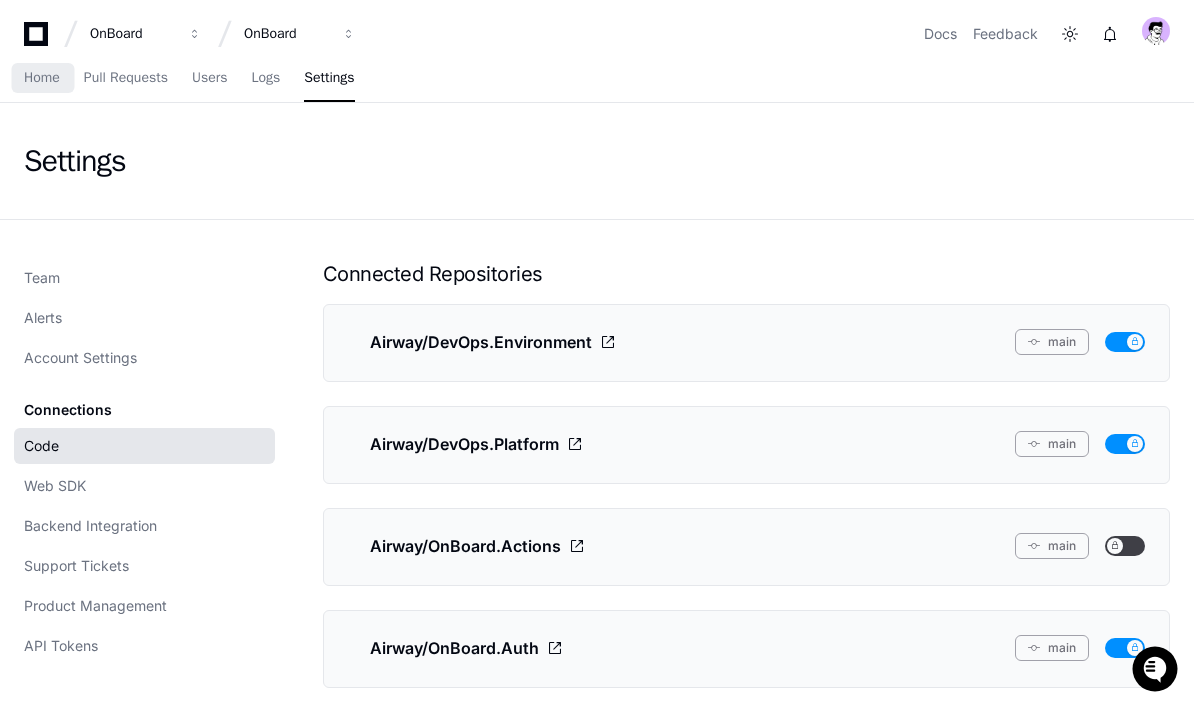 click on "Home" at bounding box center [42, 78] 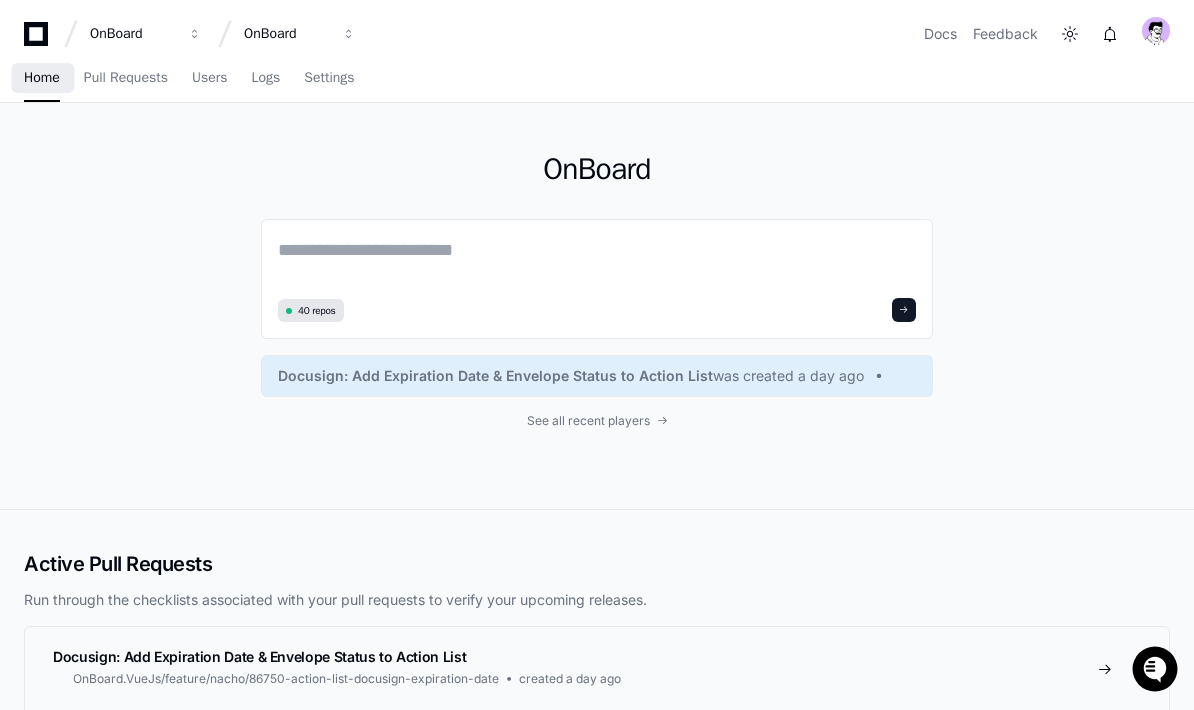 click on "See all recent players" 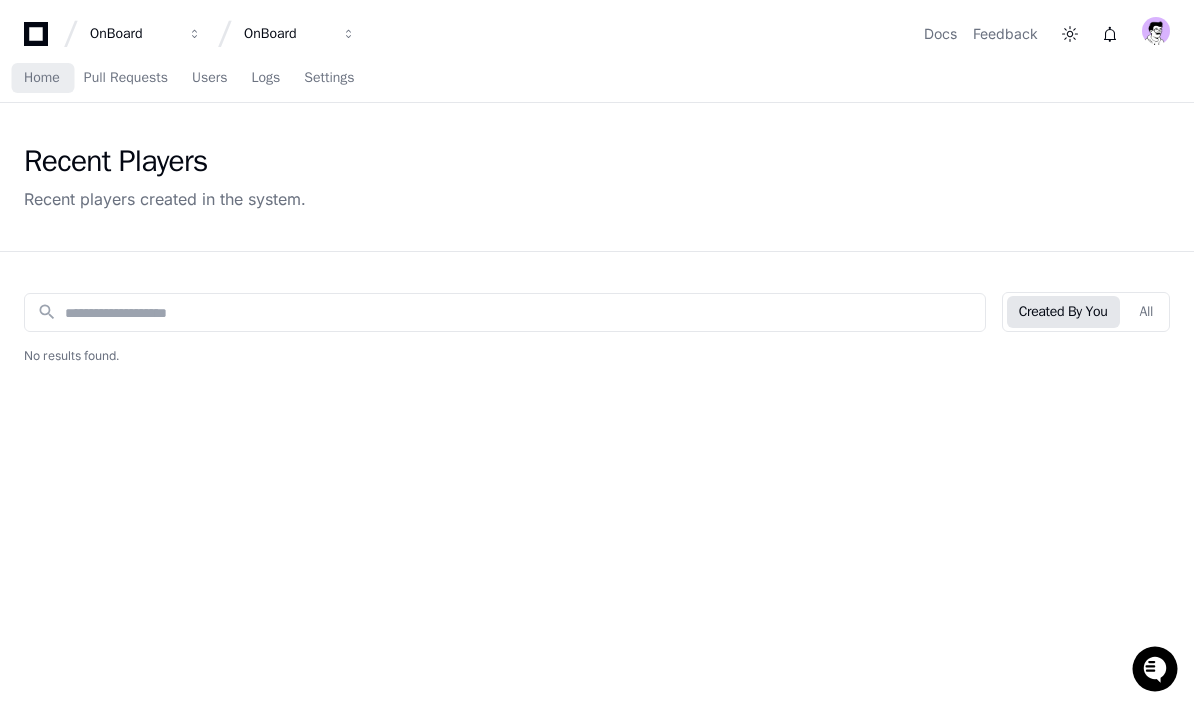 click on "All" 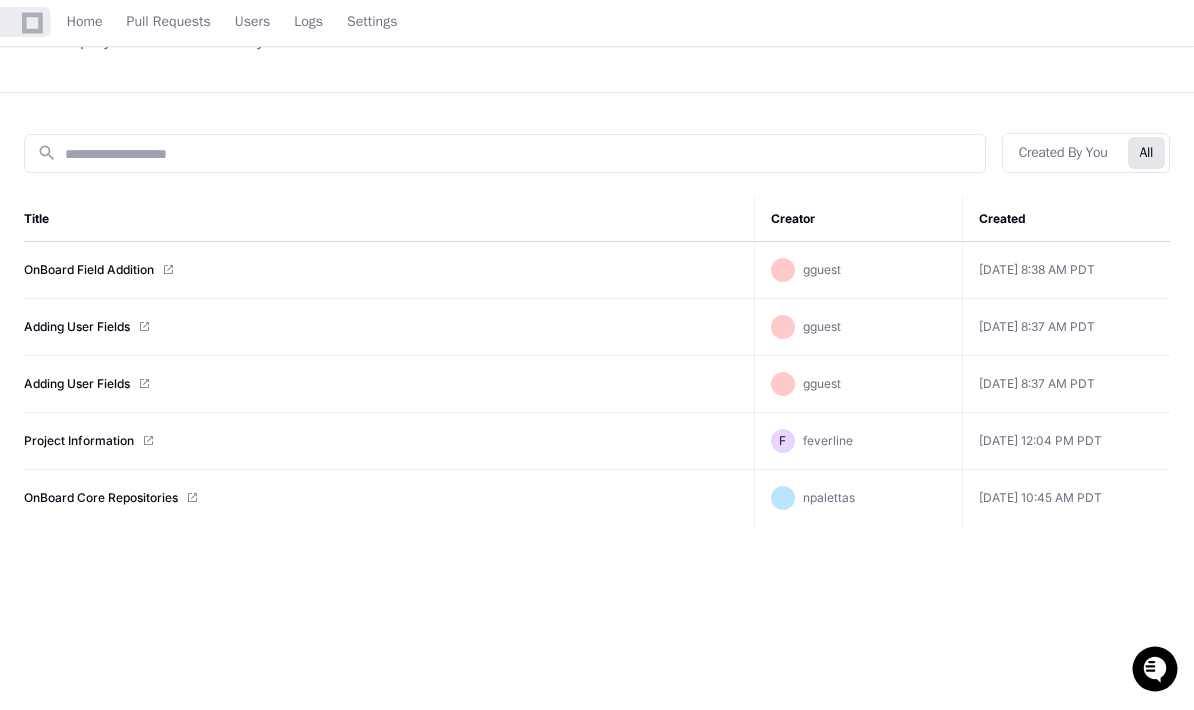 scroll, scrollTop: 157, scrollLeft: 0, axis: vertical 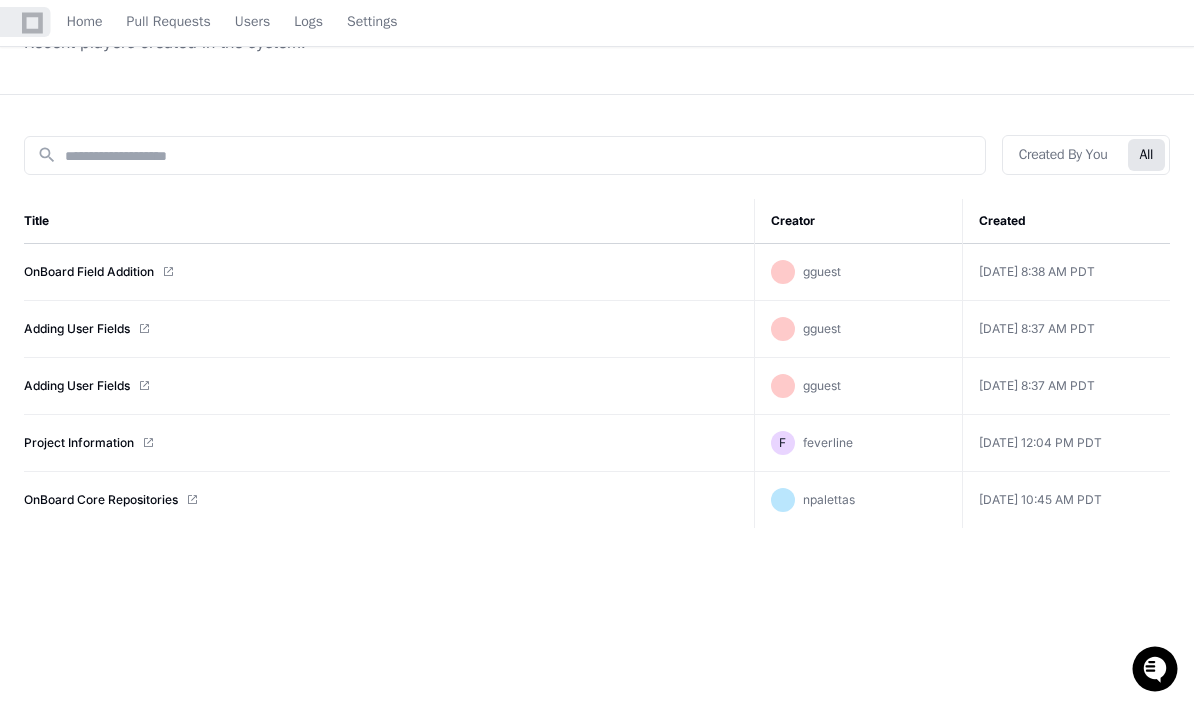 click on "Adding User Fields" 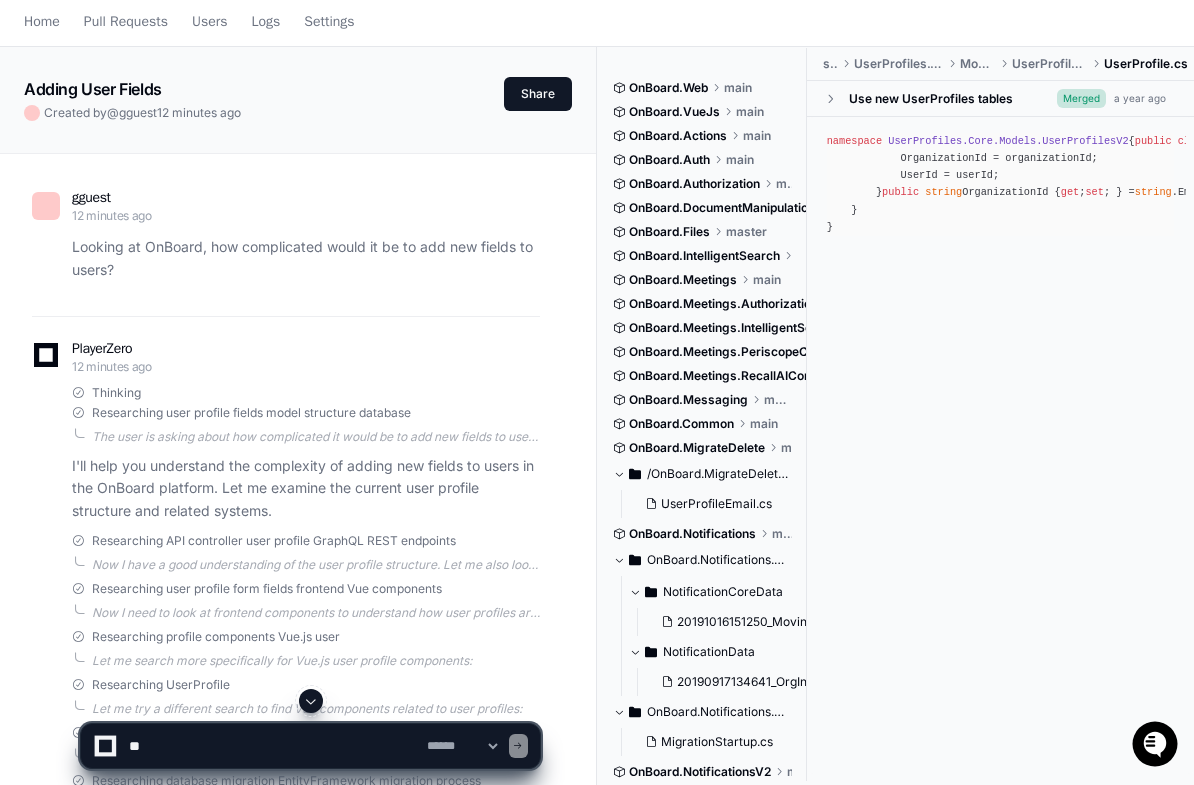 scroll, scrollTop: 0, scrollLeft: 0, axis: both 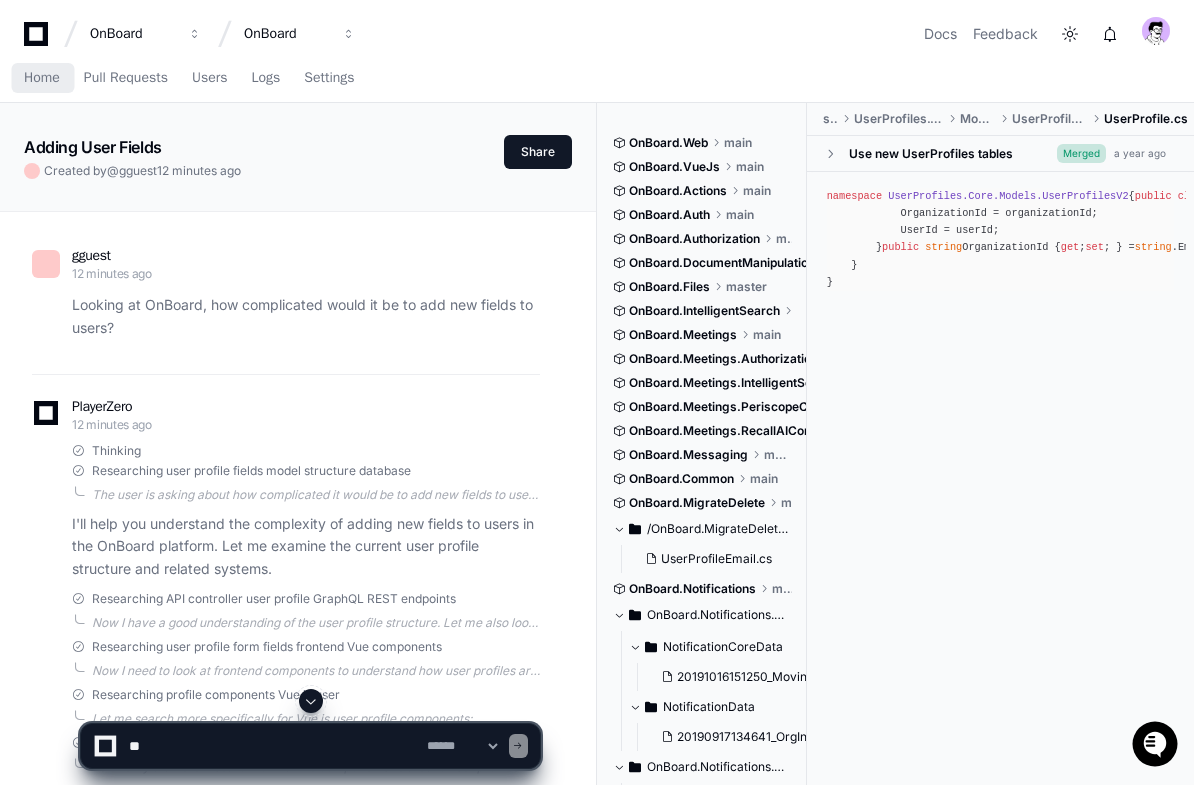 click on "Home" at bounding box center (42, 78) 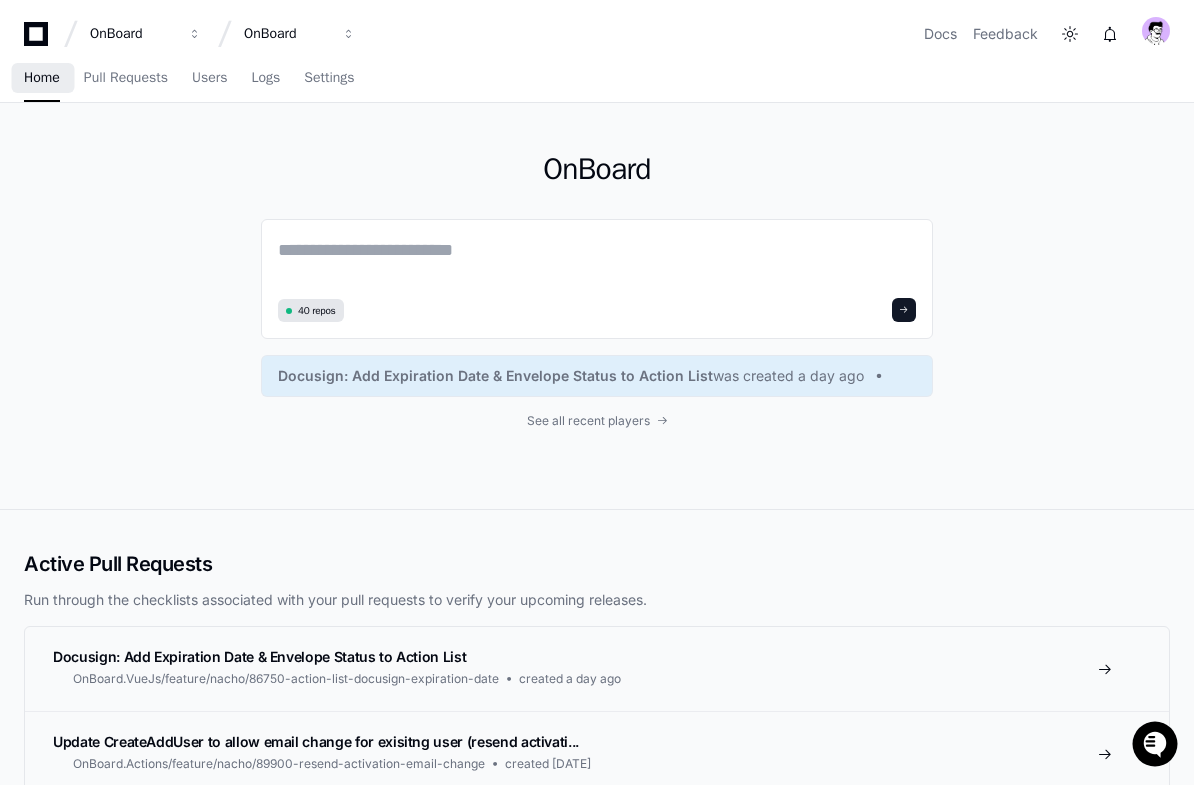 click on "See all recent players" 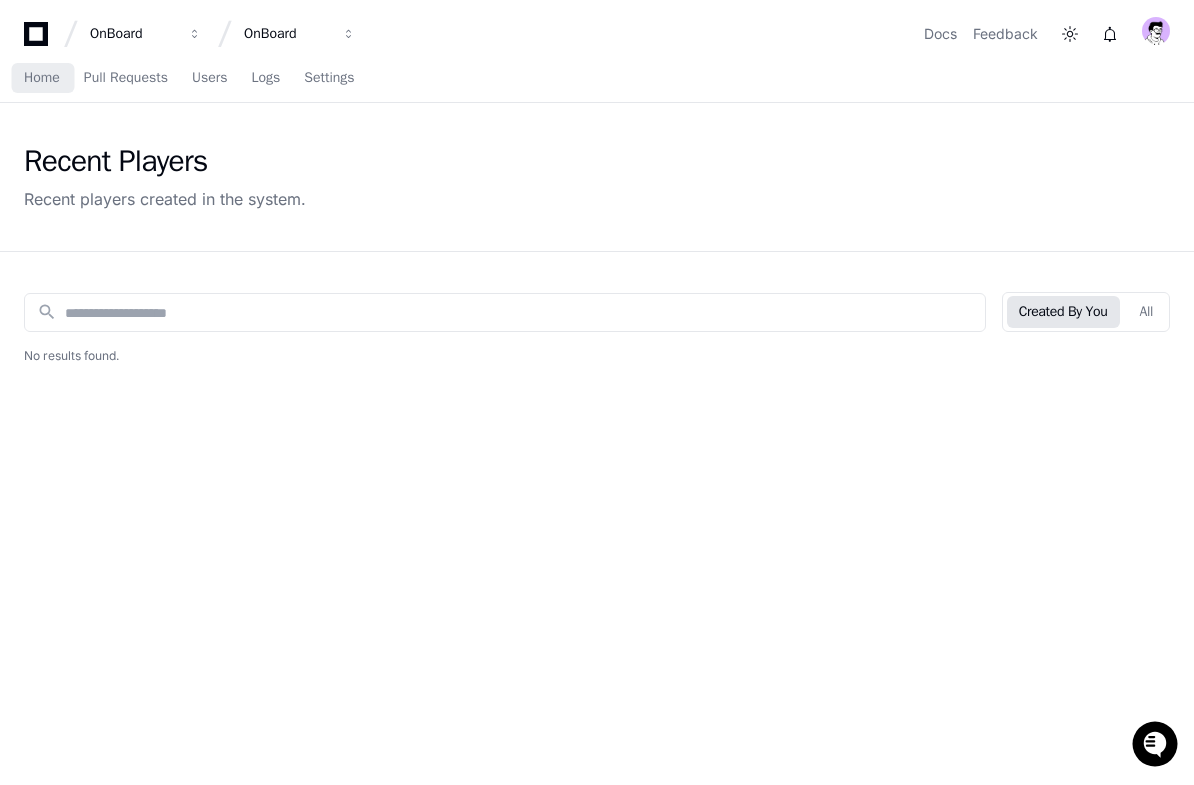 click on "All" 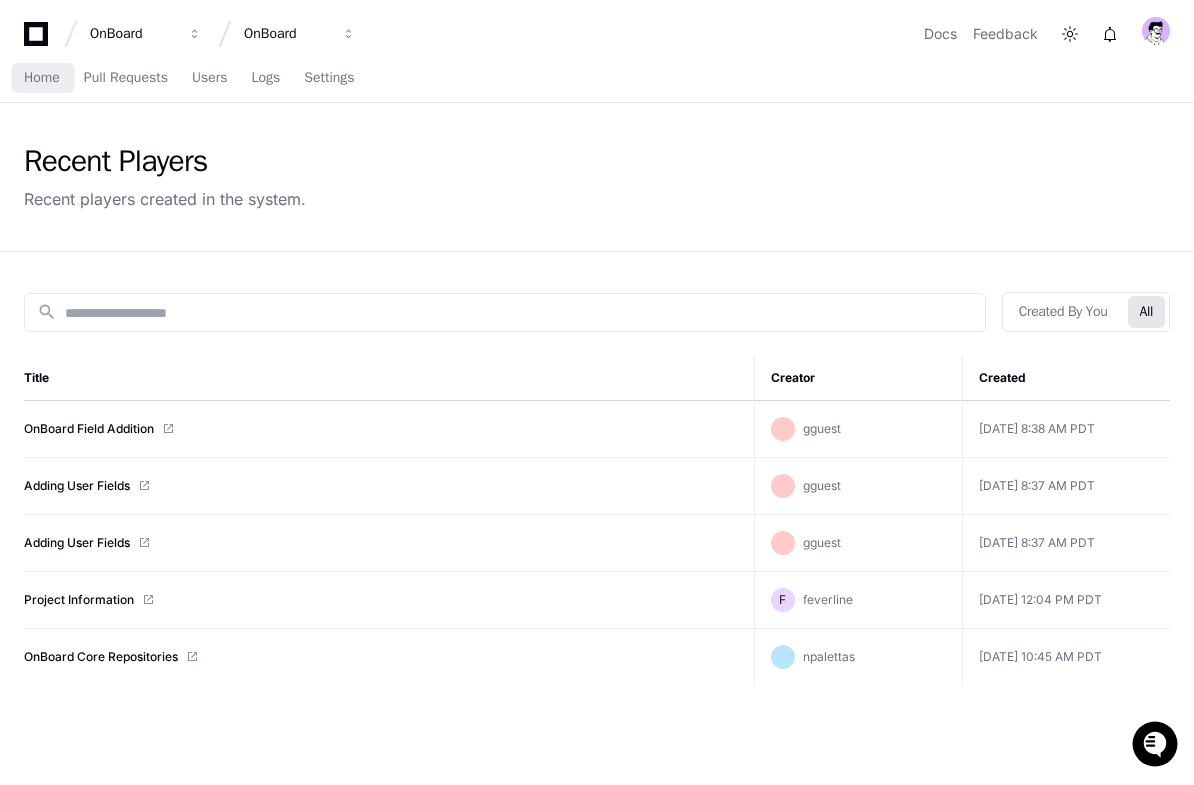 click on "Adding User Fields" 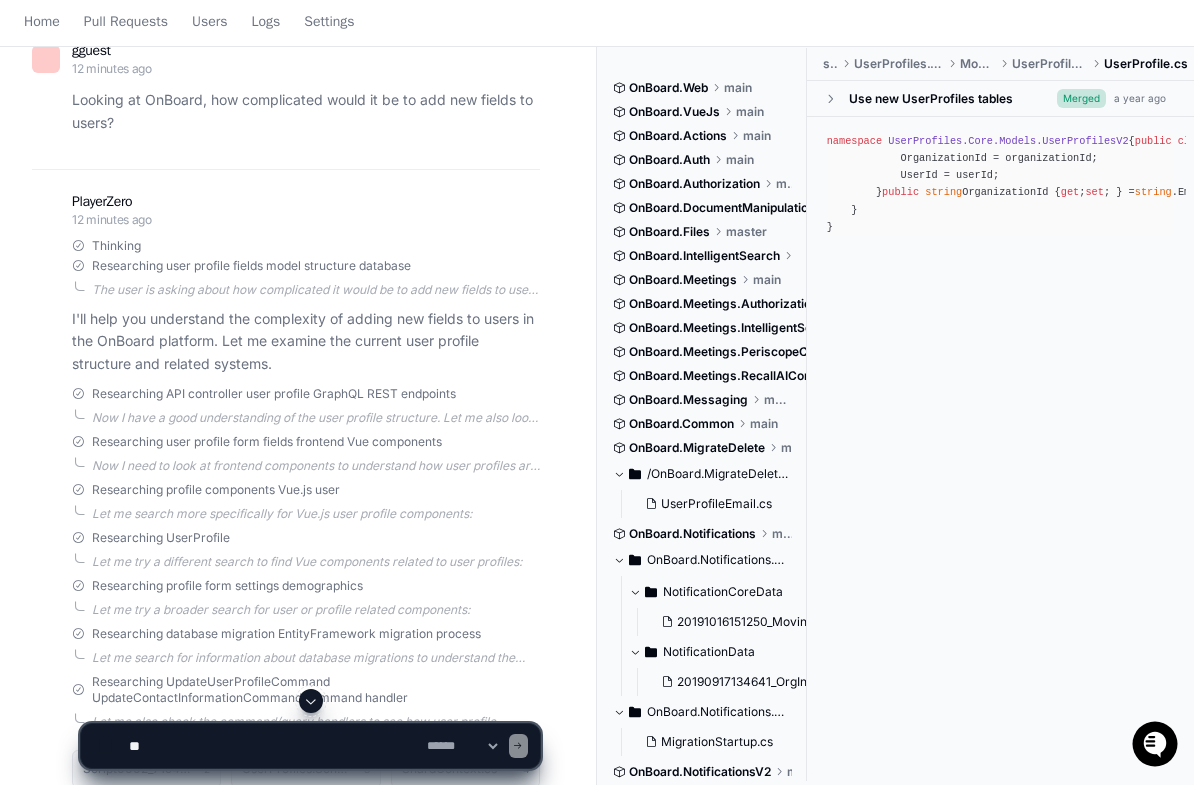scroll, scrollTop: 0, scrollLeft: 0, axis: both 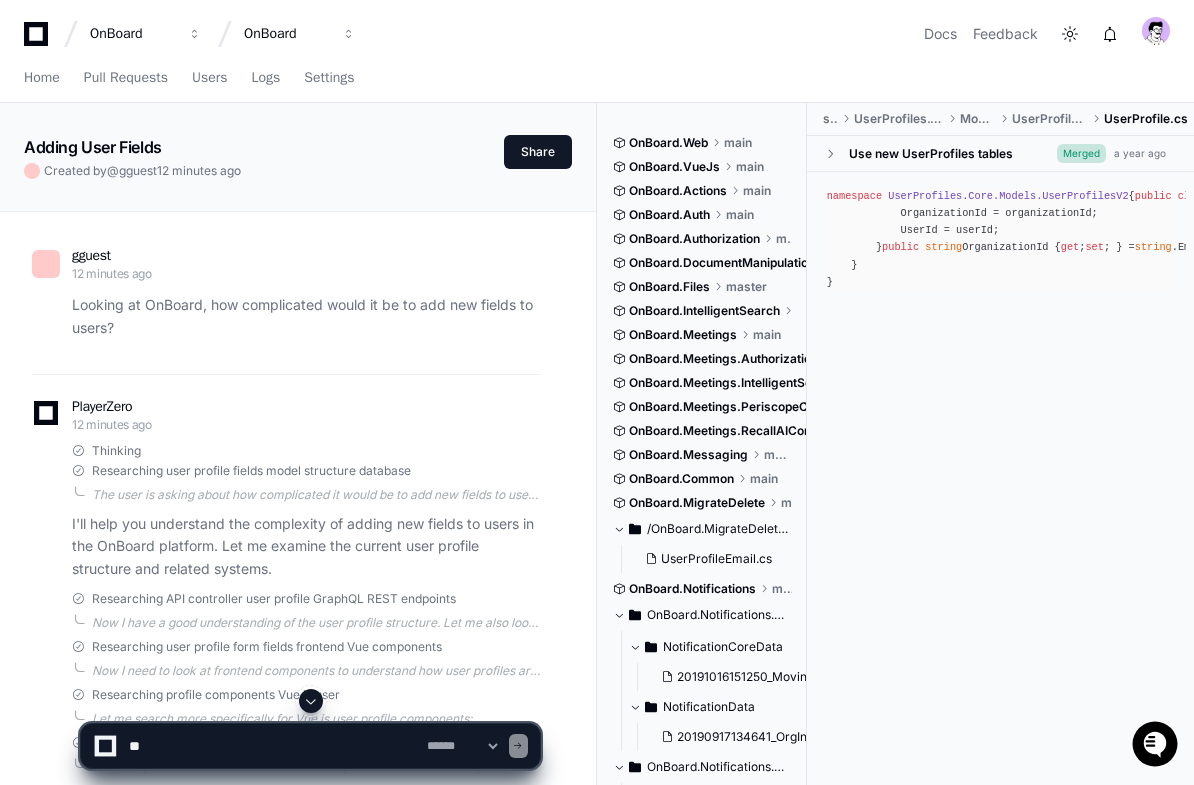 click on "Home" at bounding box center [42, 79] 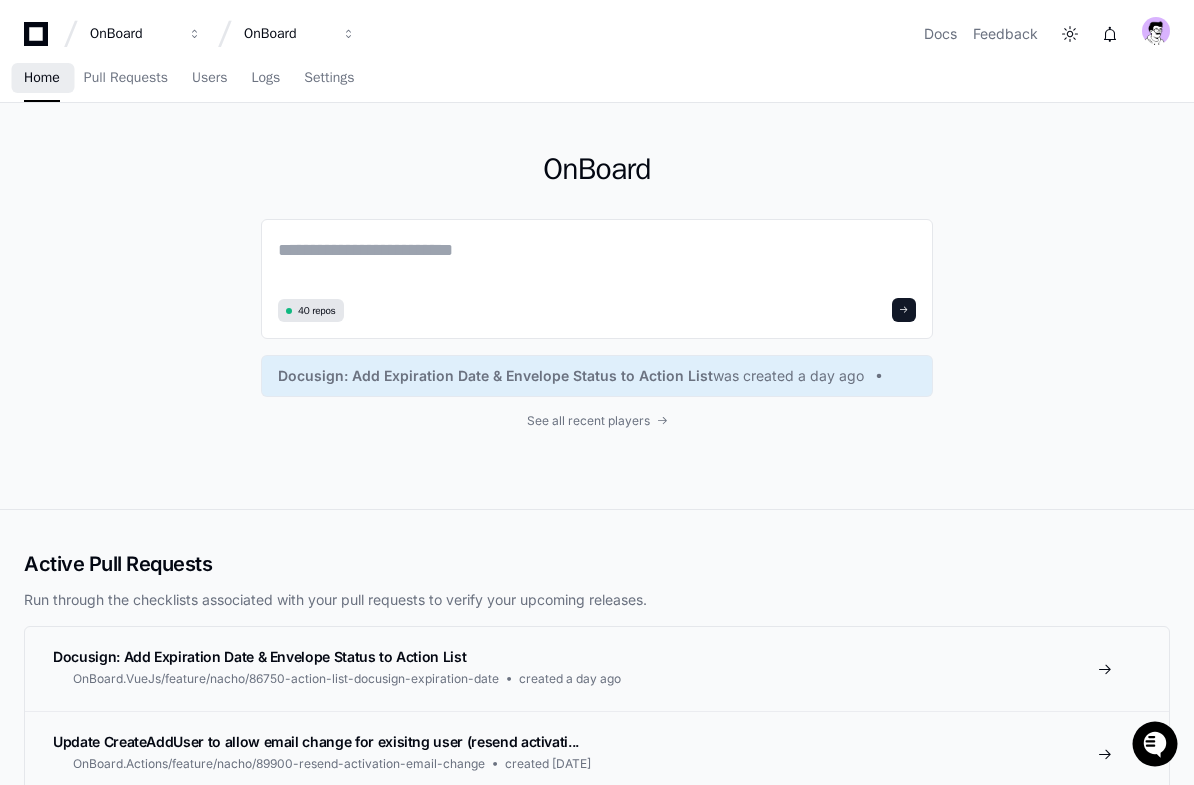 click on "See all recent players" 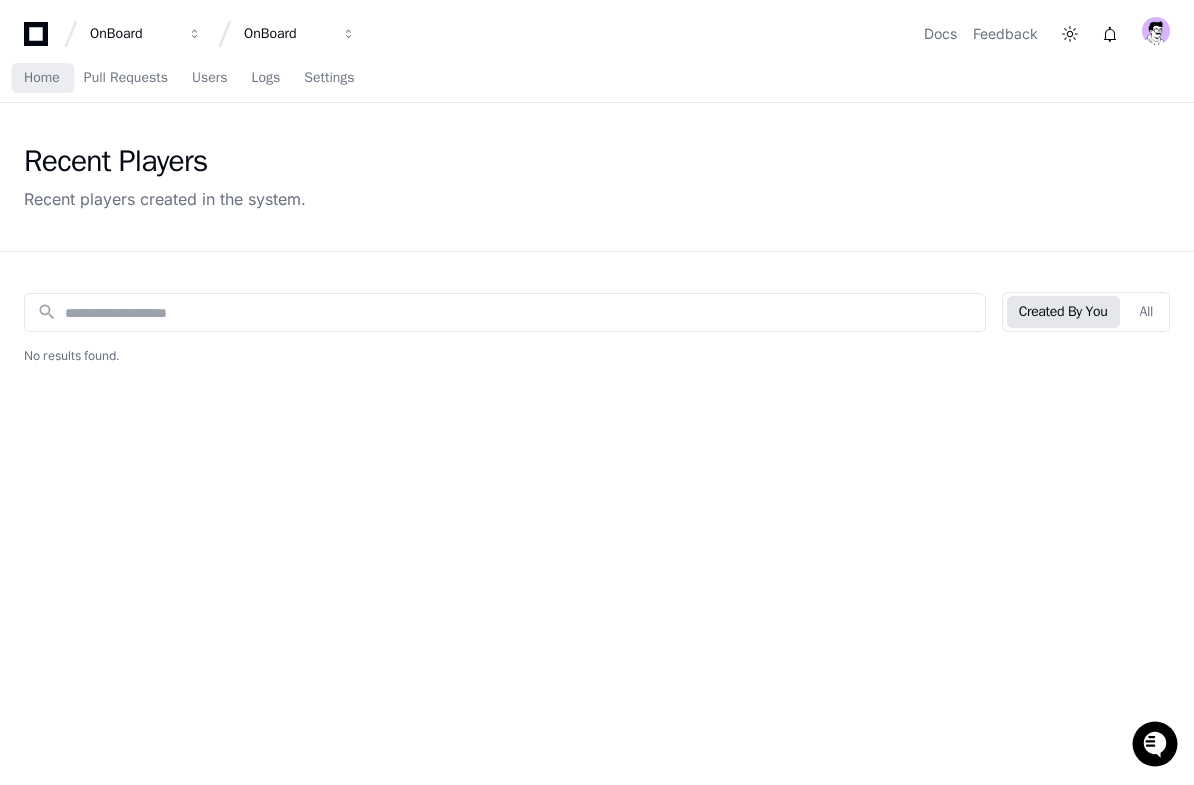 click on "All" 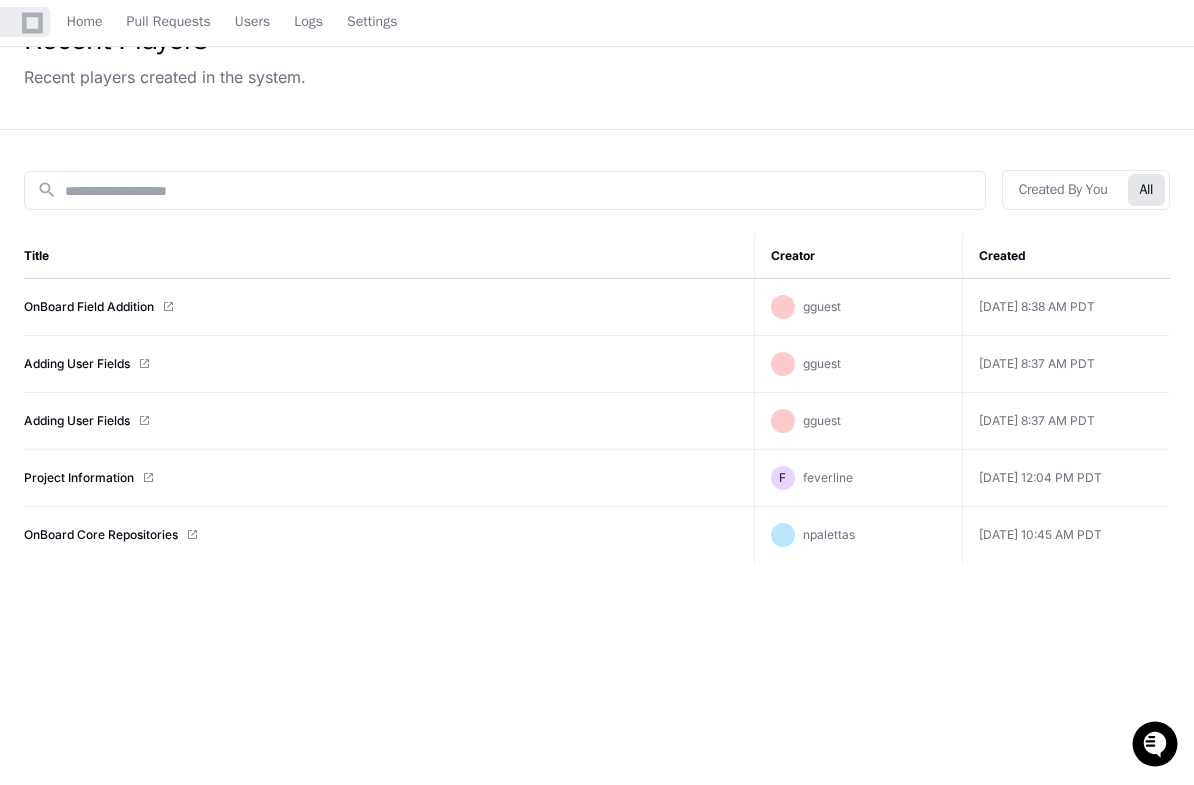 scroll, scrollTop: 137, scrollLeft: 0, axis: vertical 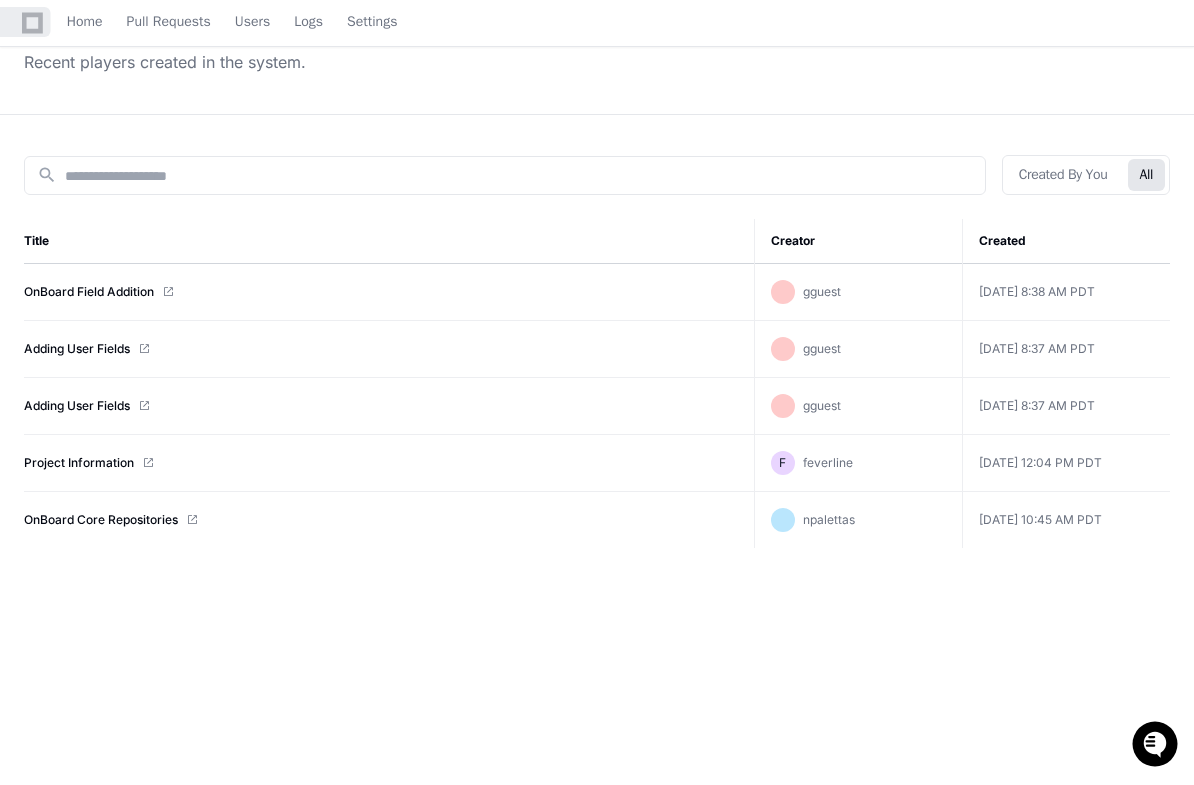 click on "Adding User Fields" 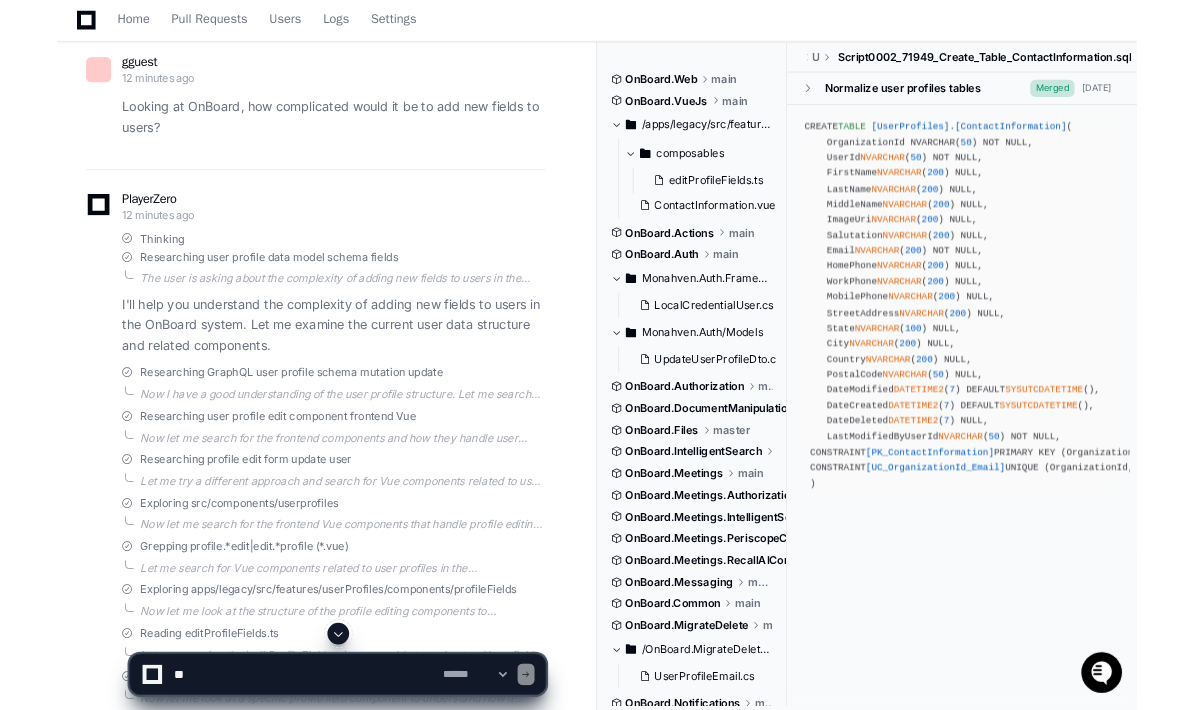 scroll, scrollTop: 0, scrollLeft: 0, axis: both 